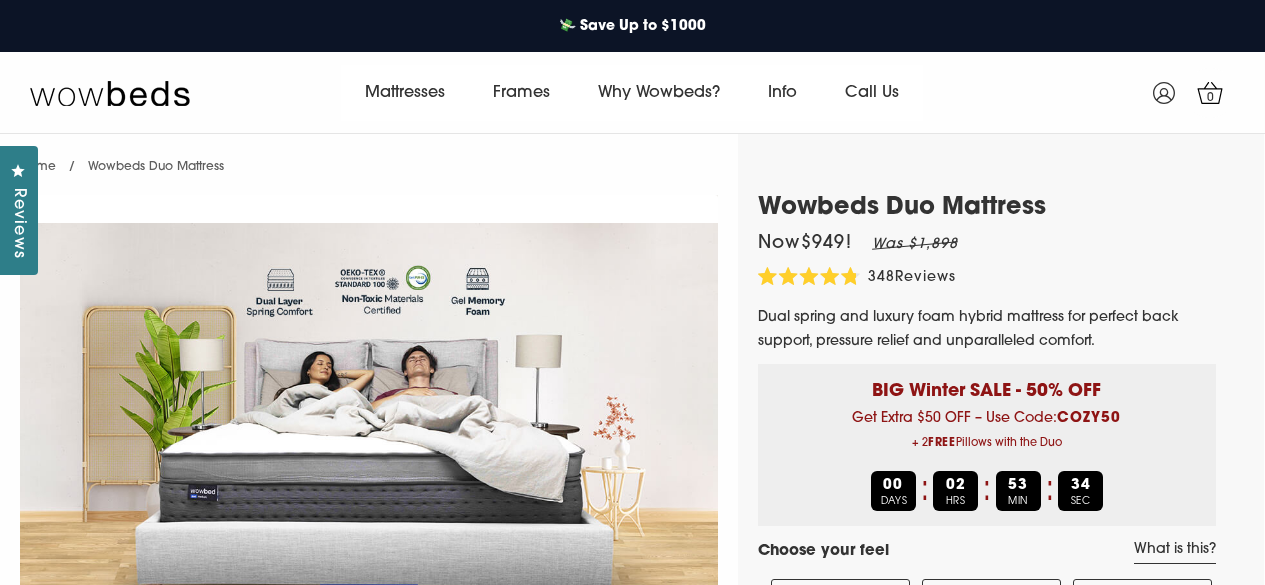 scroll, scrollTop: 378, scrollLeft: 0, axis: vertical 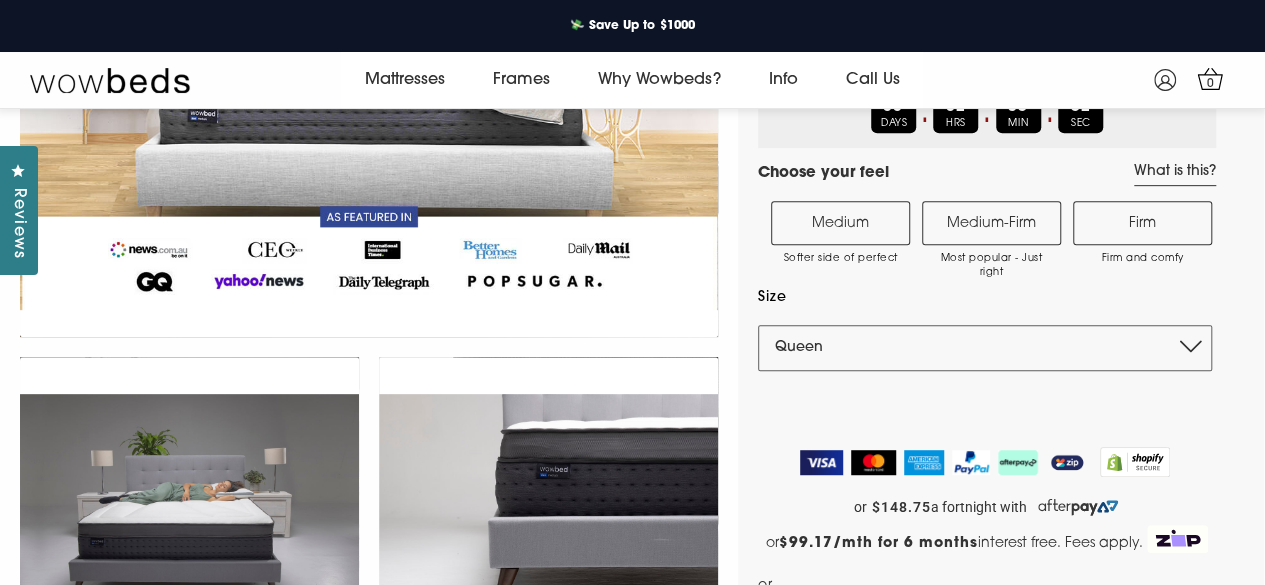 click on "Medium
Softer side of perfect" at bounding box center (840, 223) 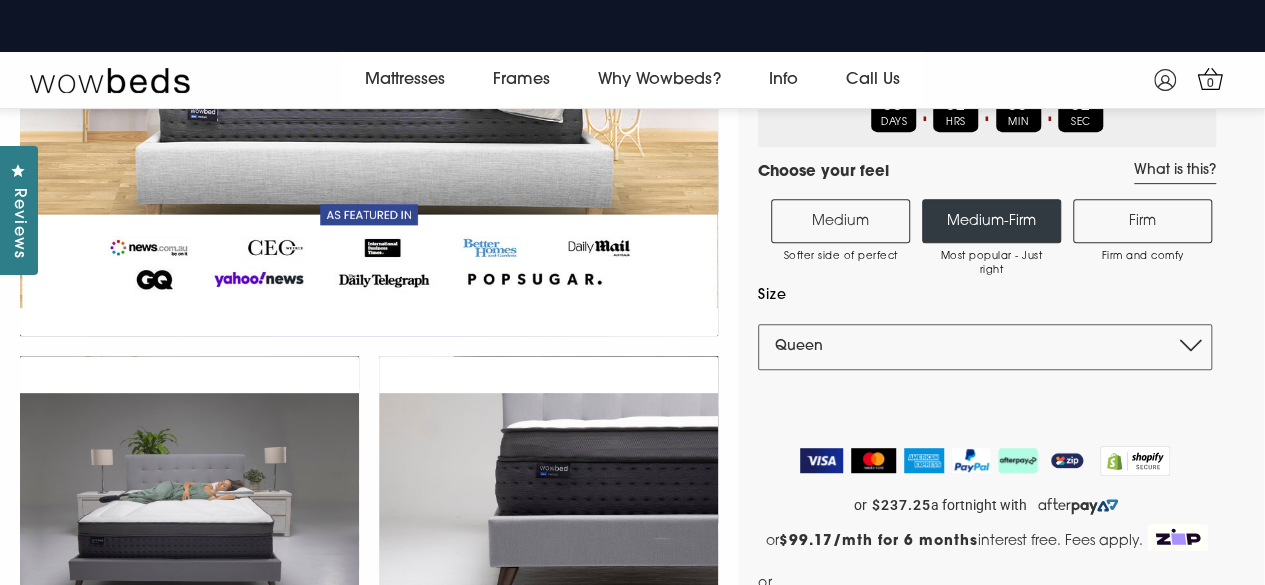 scroll, scrollTop: 354, scrollLeft: 0, axis: vertical 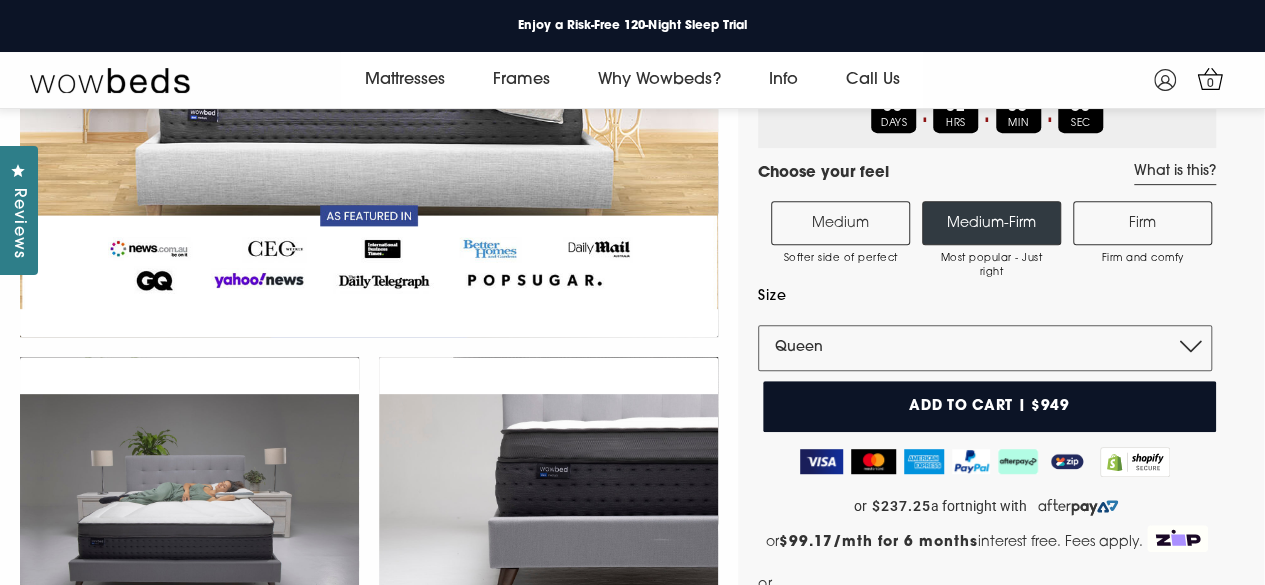 click on "Medium
Softer side of perfect" at bounding box center (840, 223) 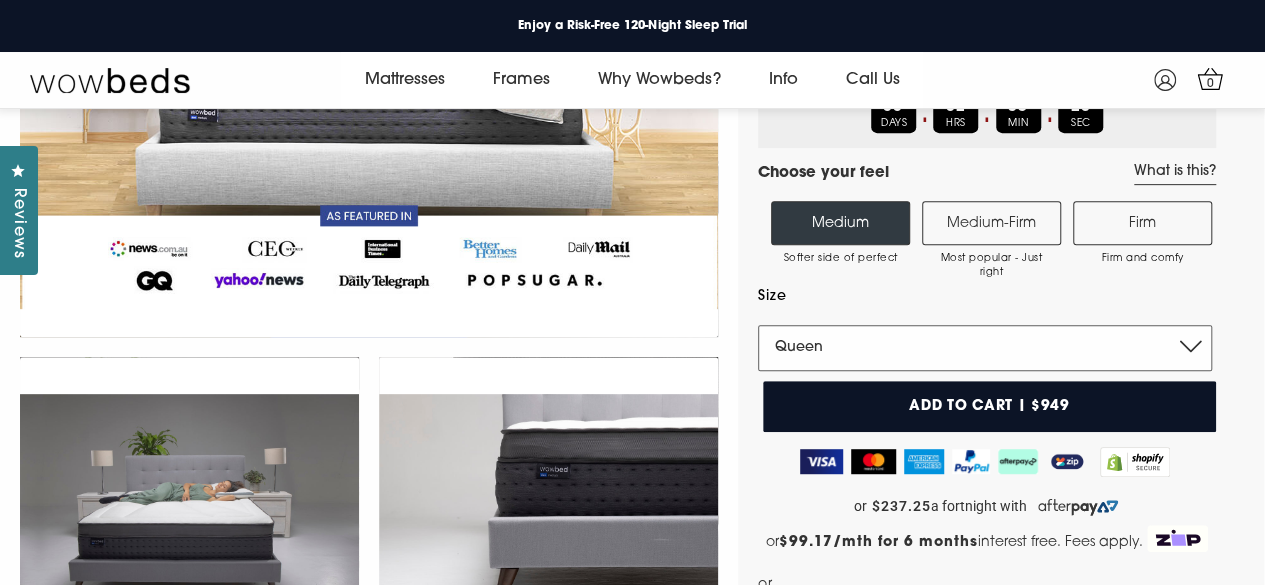 click on "Single King Single Double Queen King" at bounding box center (985, 348) 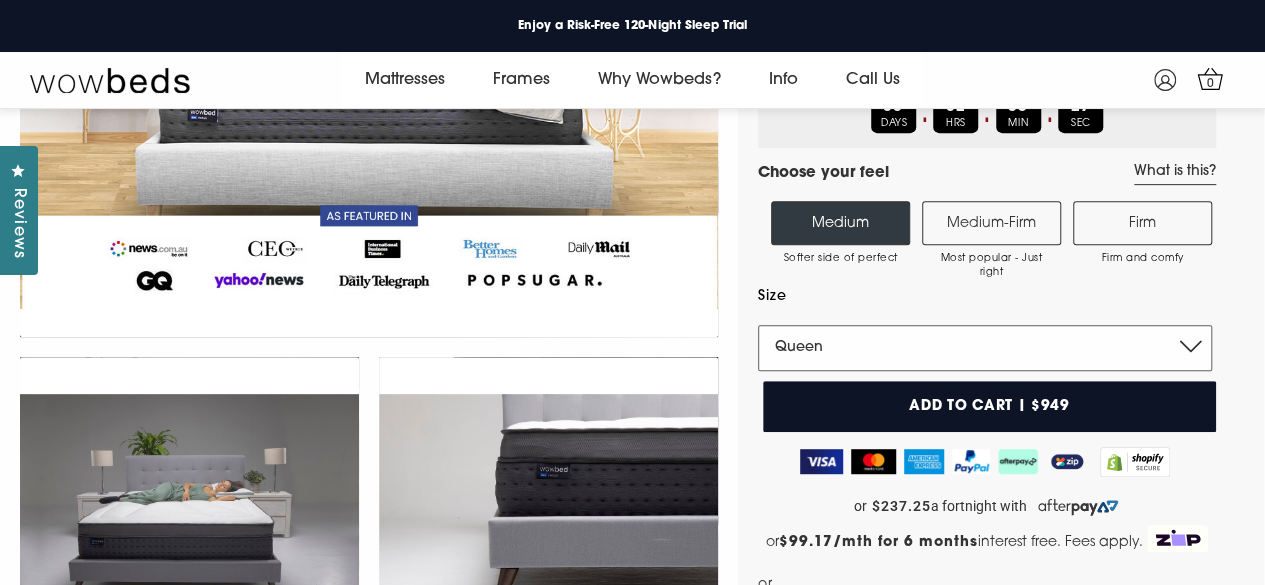 select on "King" 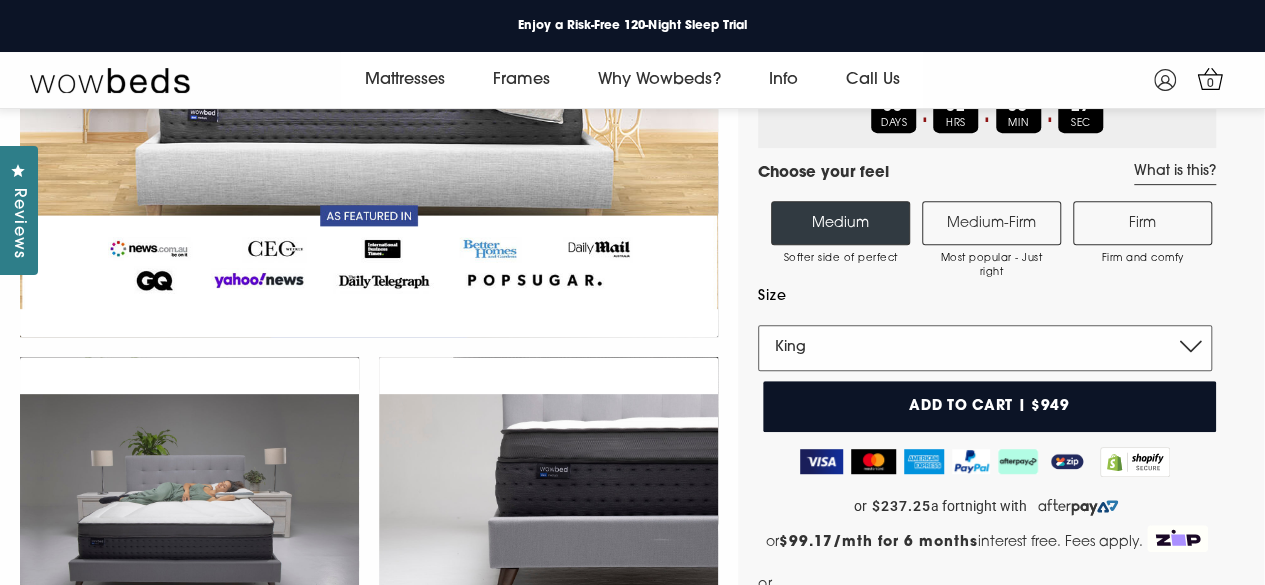 click on "Single King Single Double Queen King" at bounding box center [985, 348] 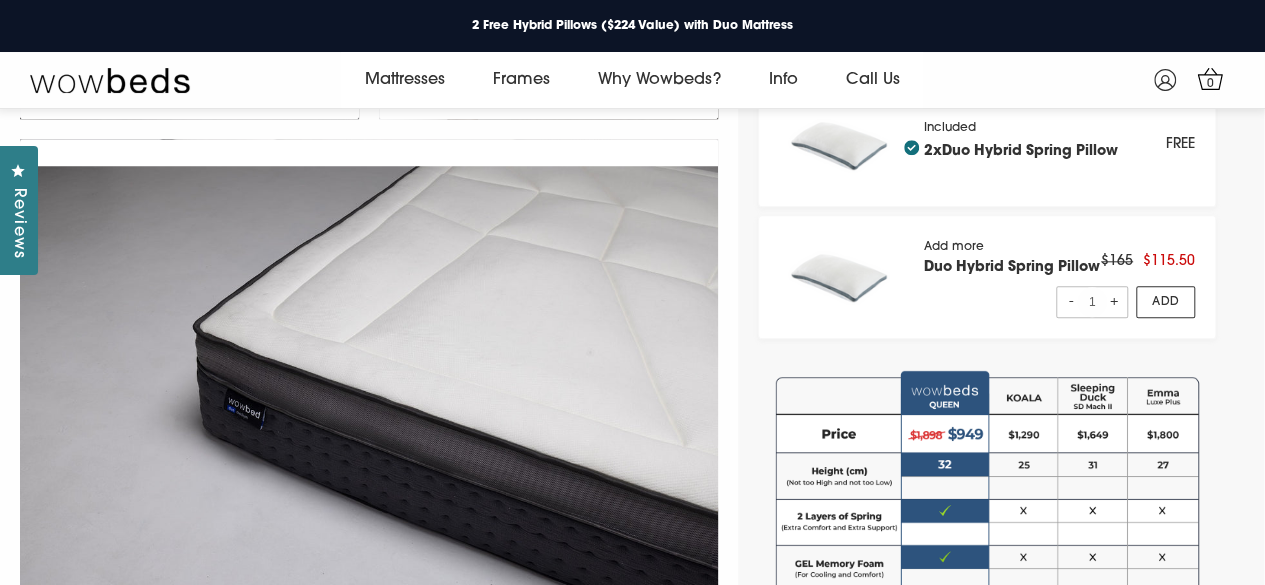 scroll, scrollTop: 930, scrollLeft: 0, axis: vertical 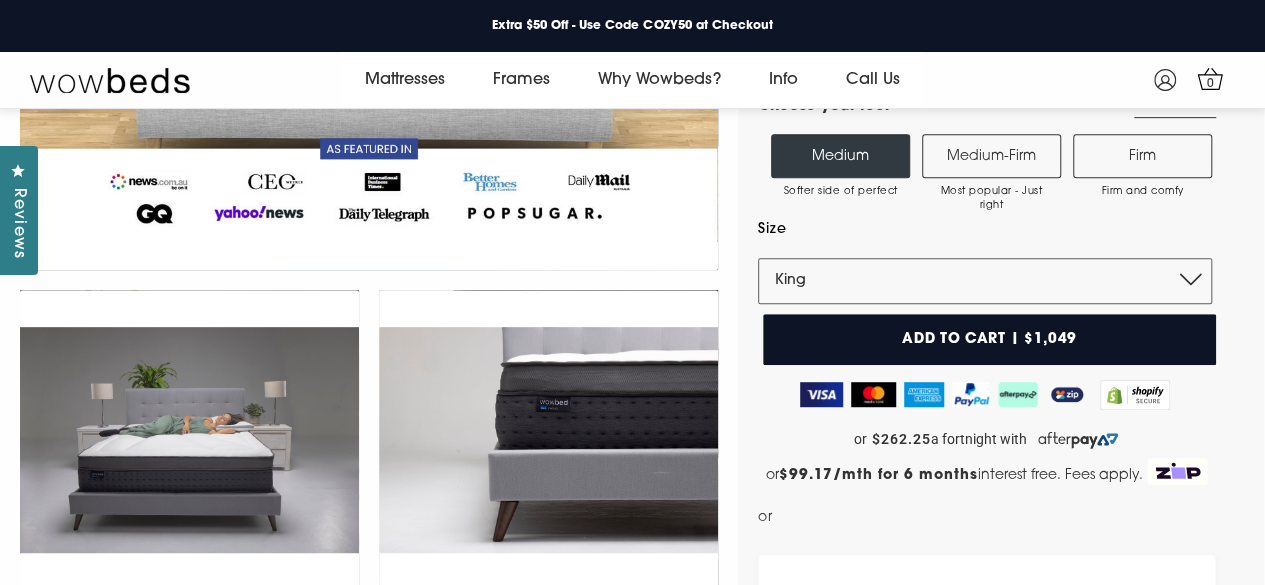 click on "Add to cart | $1,049" at bounding box center (989, 339) 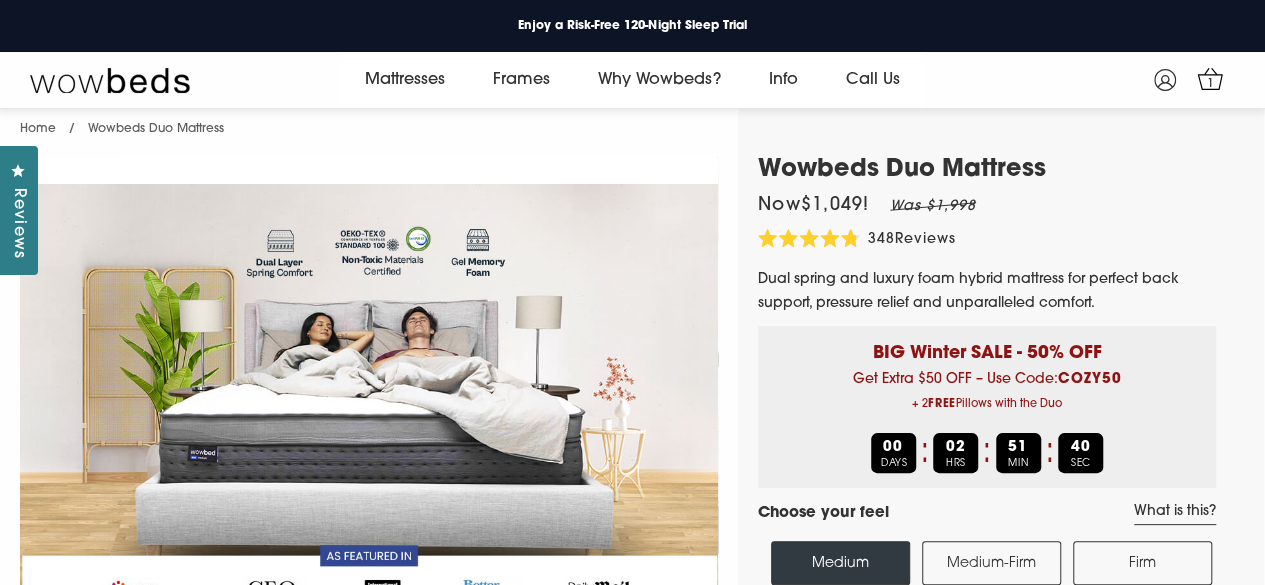scroll, scrollTop: 0, scrollLeft: 0, axis: both 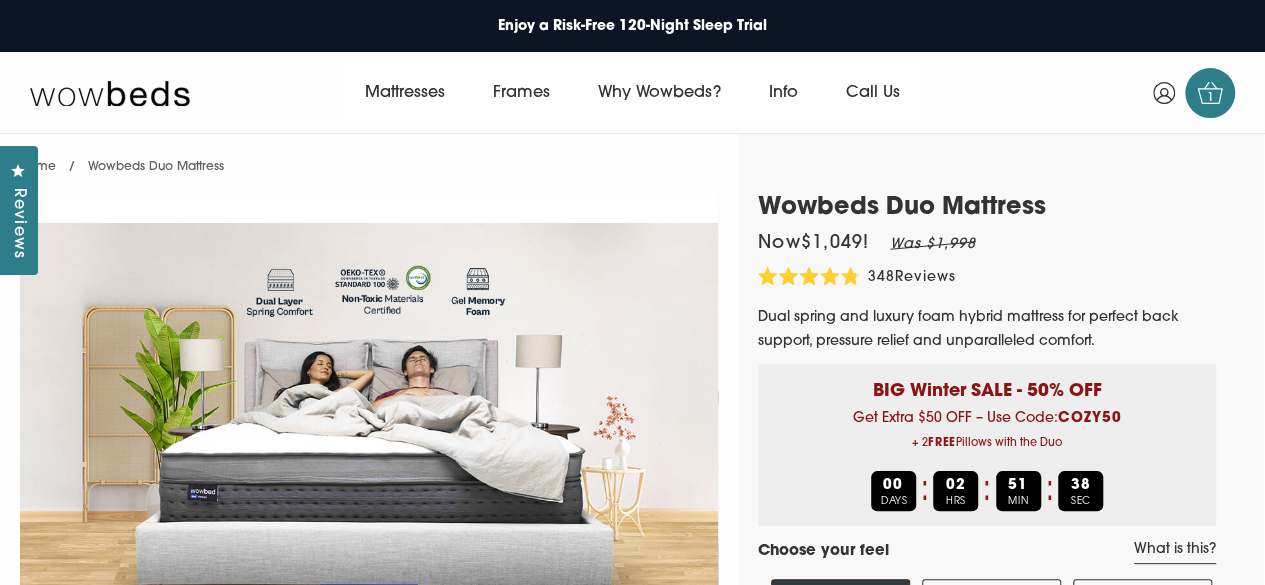 click 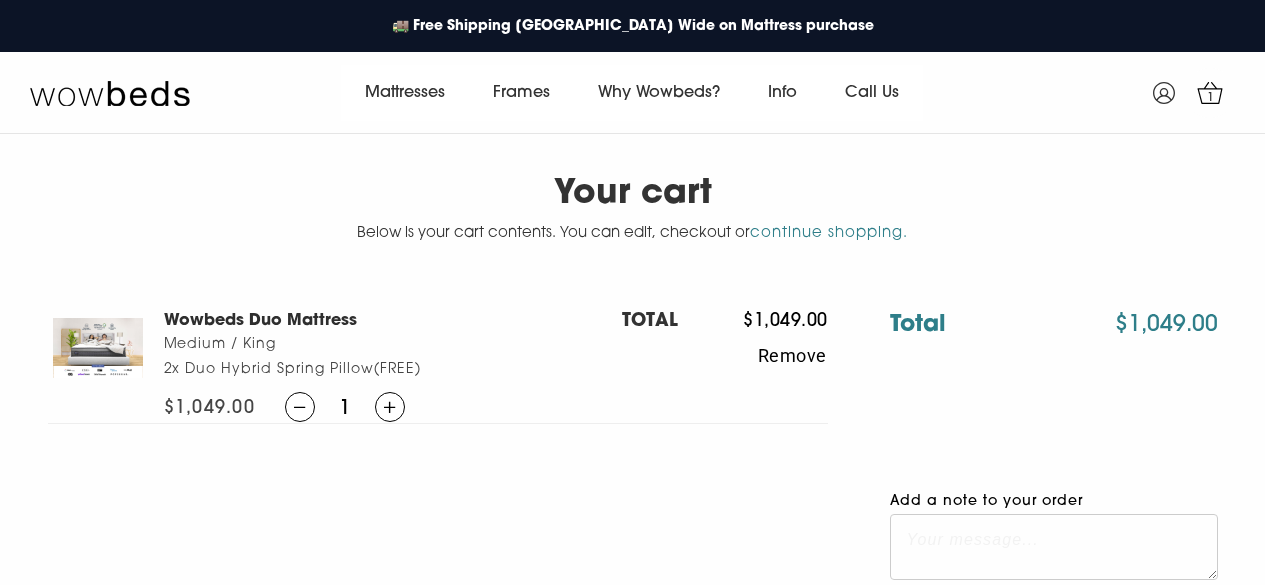 scroll, scrollTop: 0, scrollLeft: 0, axis: both 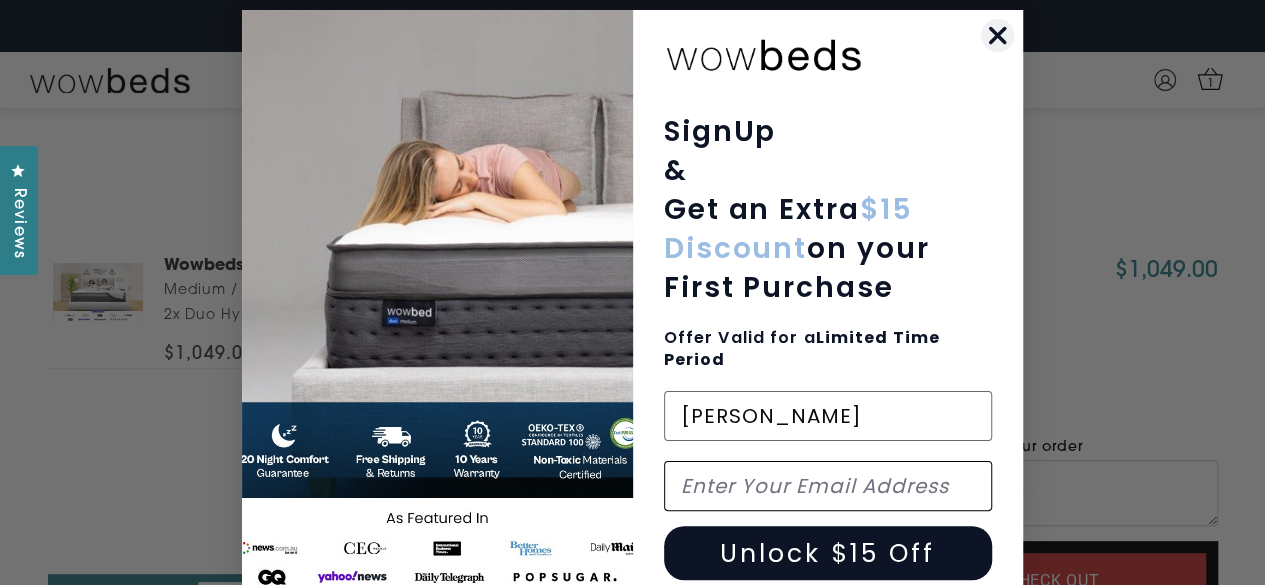 type on "Ellen" 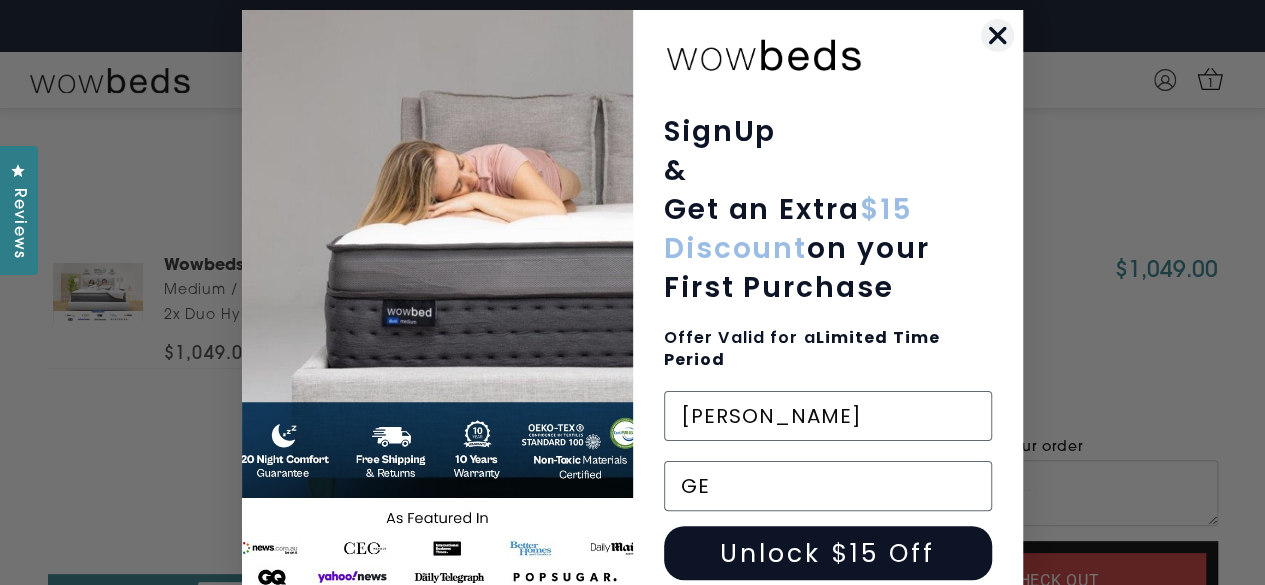type on "G" 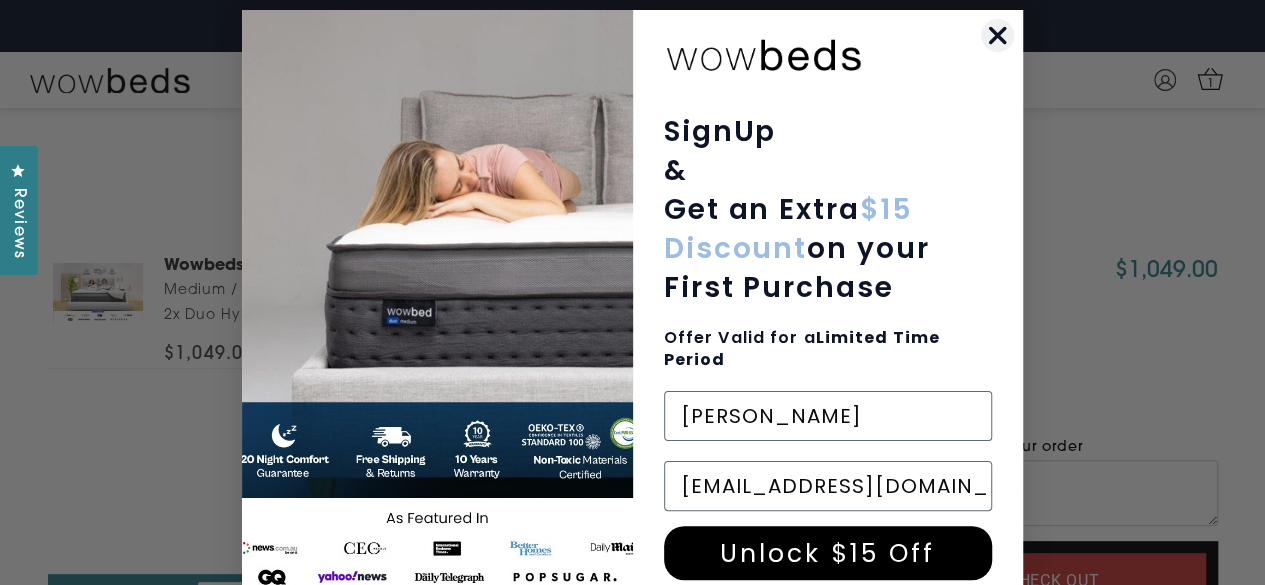 type on "gehill2@bigpond.com" 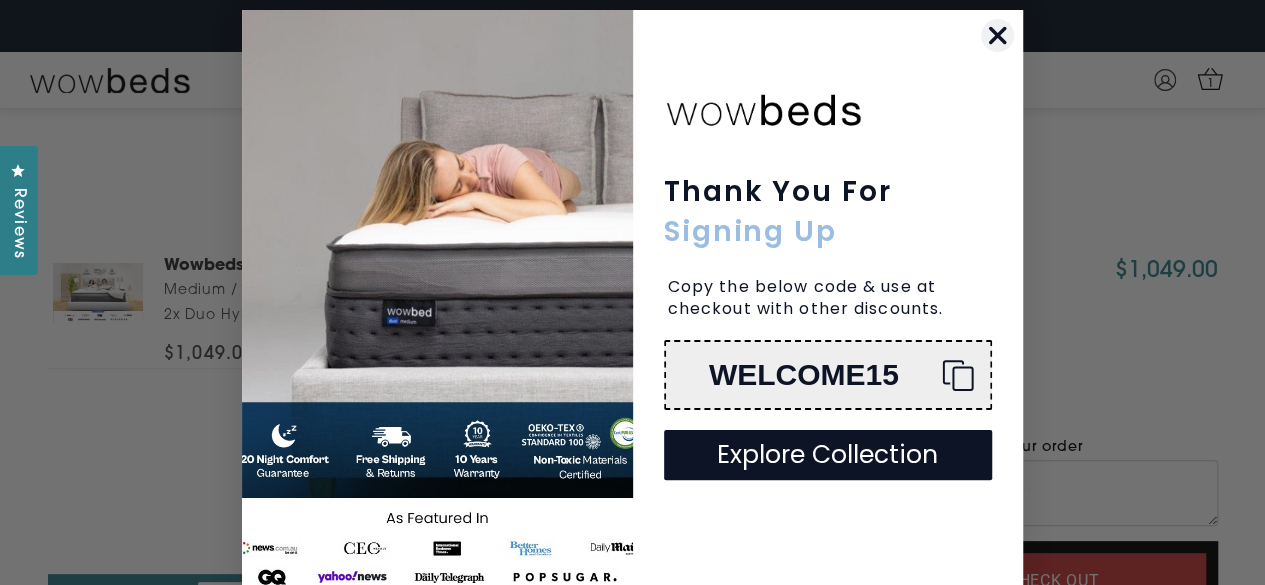 click 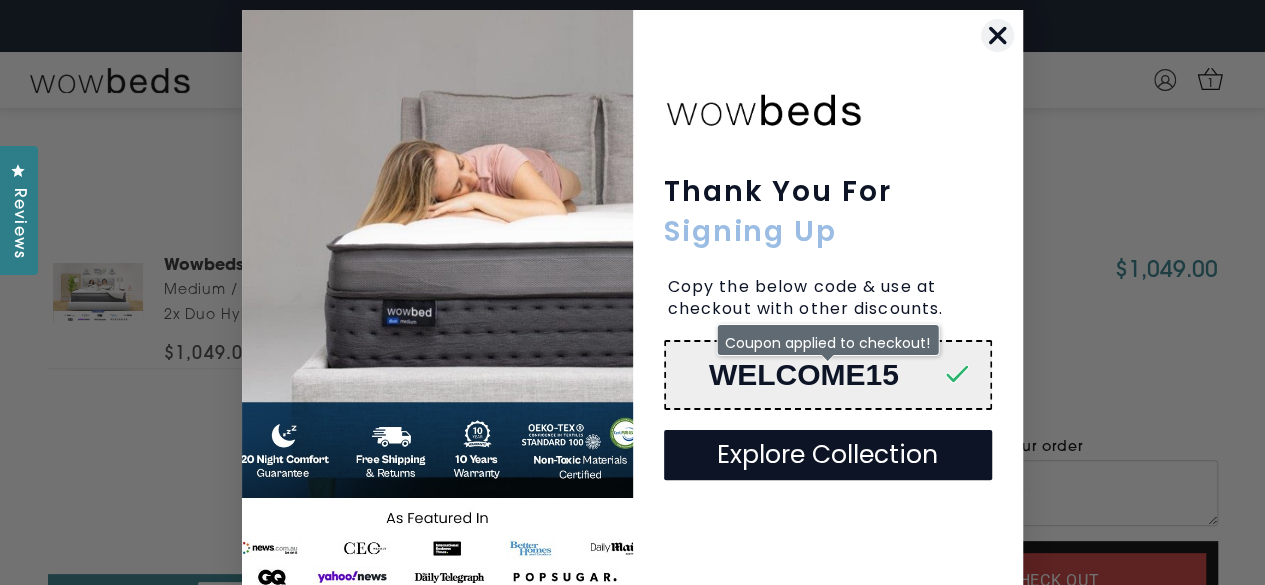 click 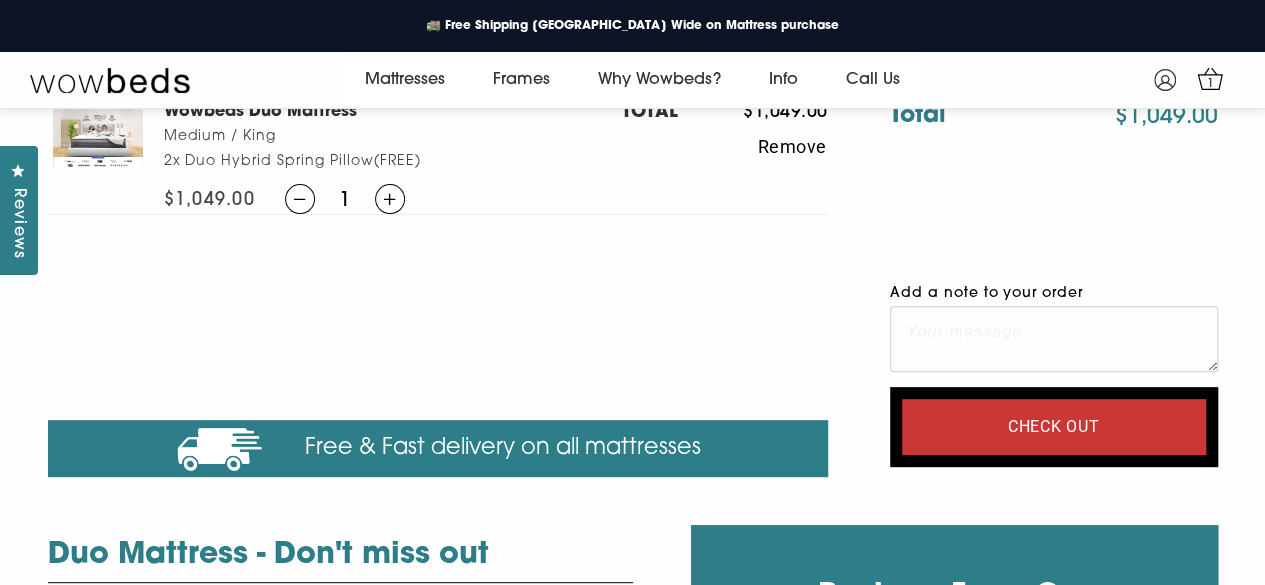 scroll, scrollTop: 186, scrollLeft: 0, axis: vertical 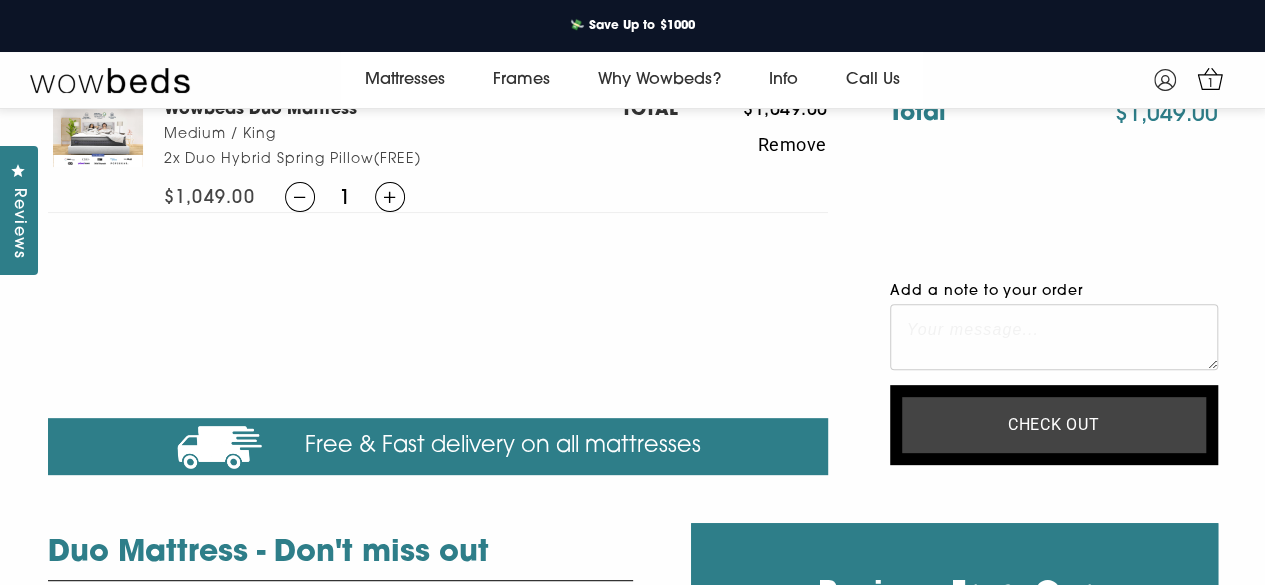 click on "Check out" at bounding box center [1054, 425] 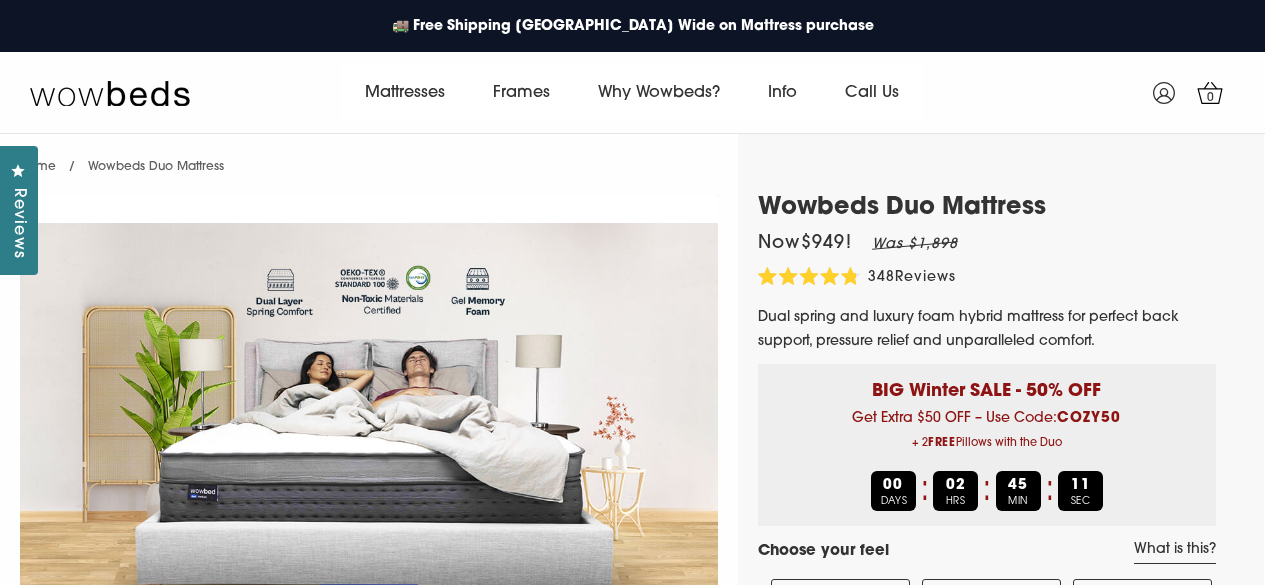 scroll, scrollTop: 0, scrollLeft: 0, axis: both 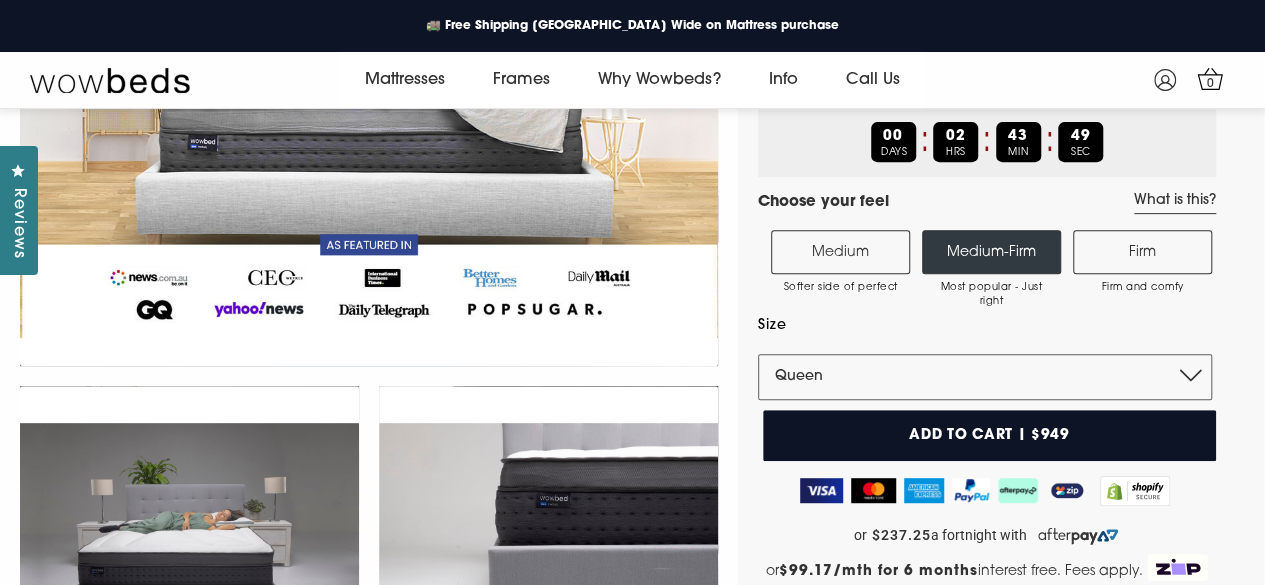 click on "Medium
Softer side of perfect" at bounding box center [840, 252] 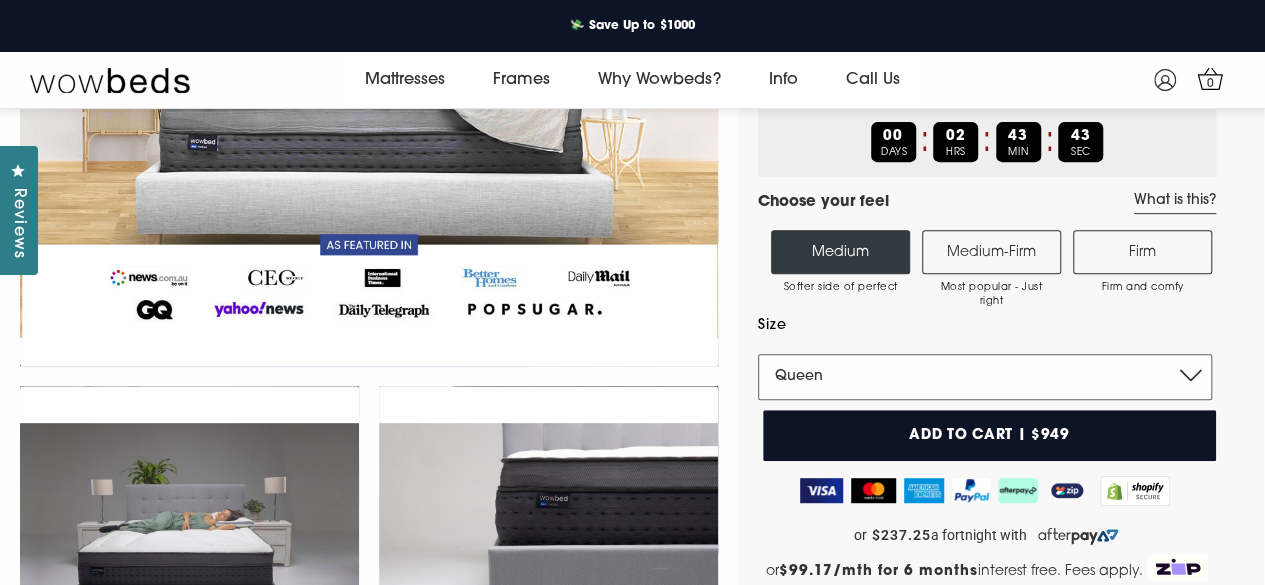 click on "Single King Single Double Queen King" at bounding box center (985, 377) 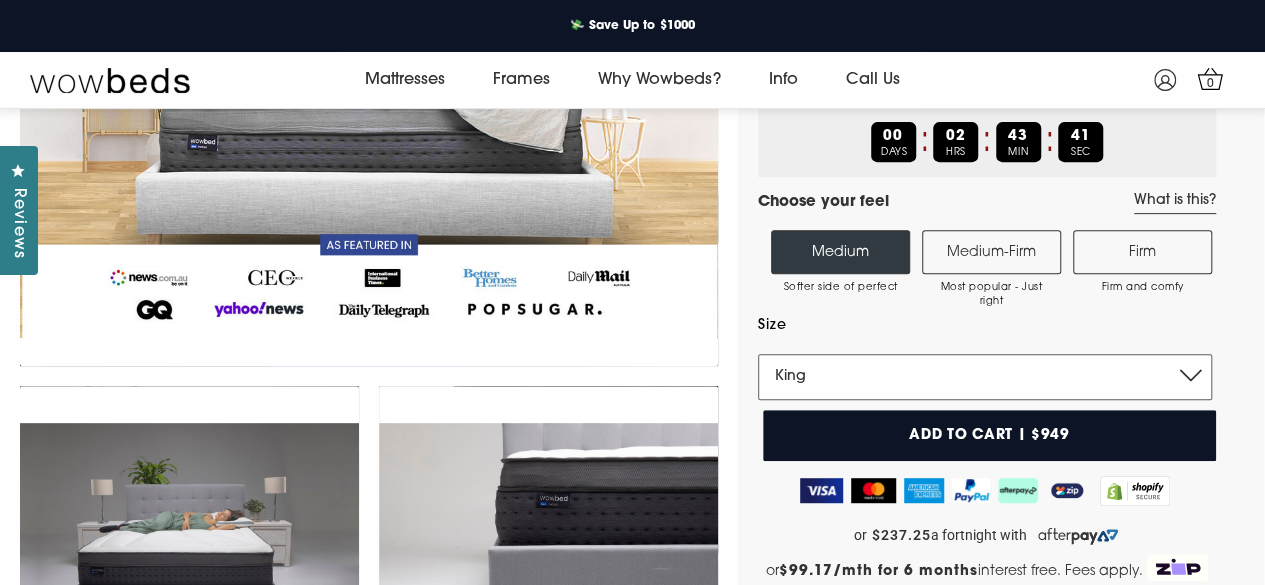 click on "Single King Single Double Queen King" at bounding box center (985, 377) 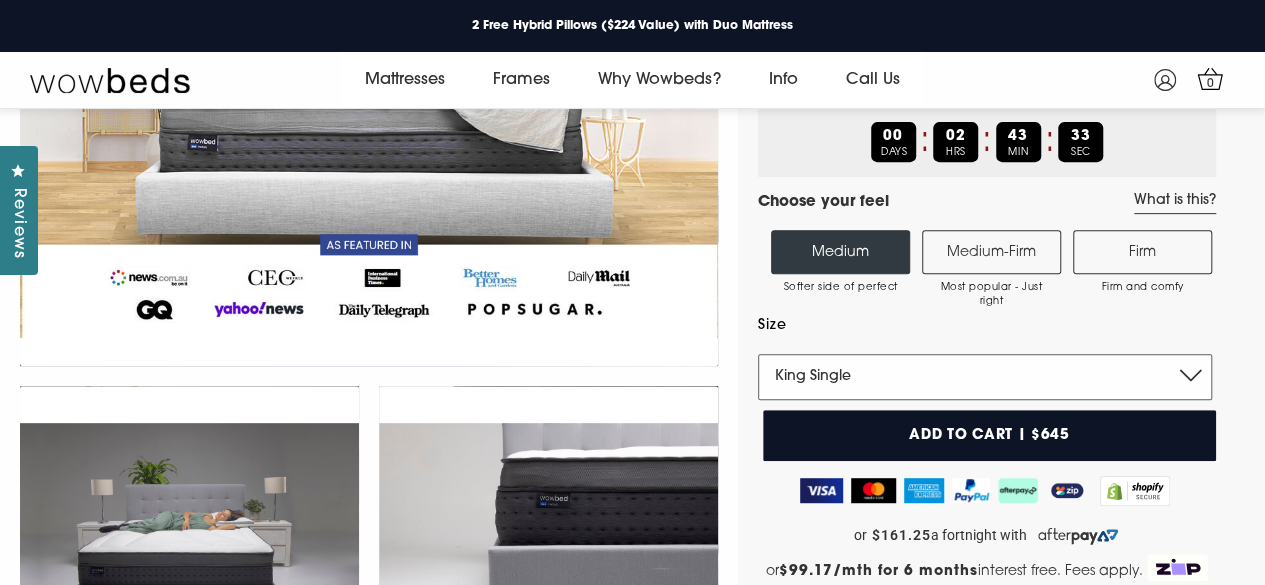 select on "Single" 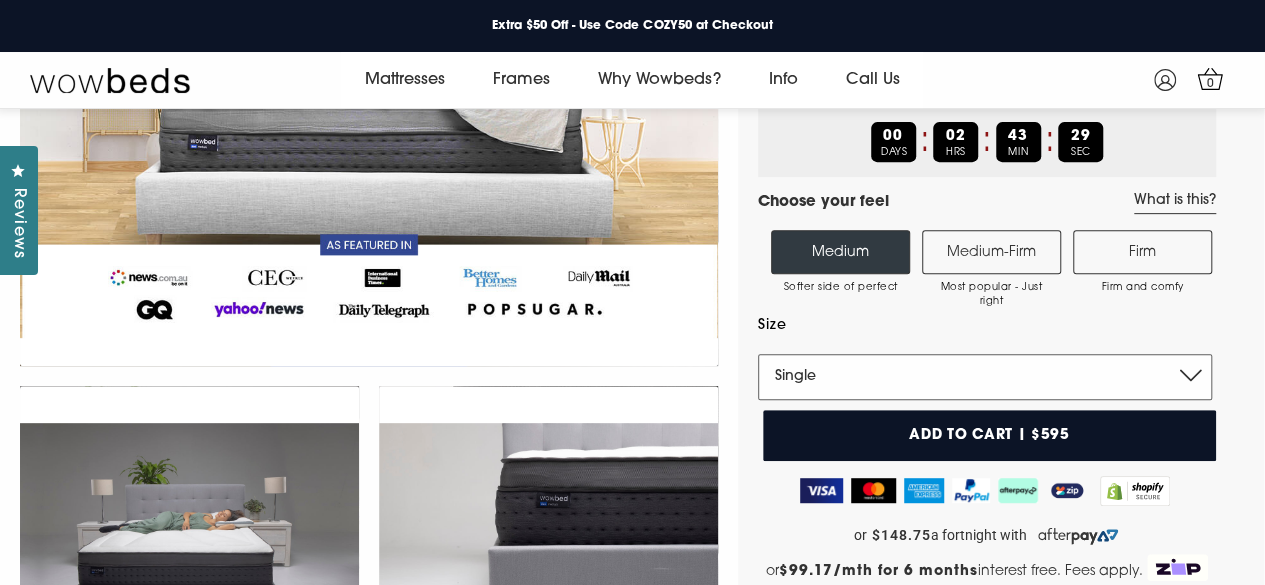 scroll, scrollTop: 0, scrollLeft: 0, axis: both 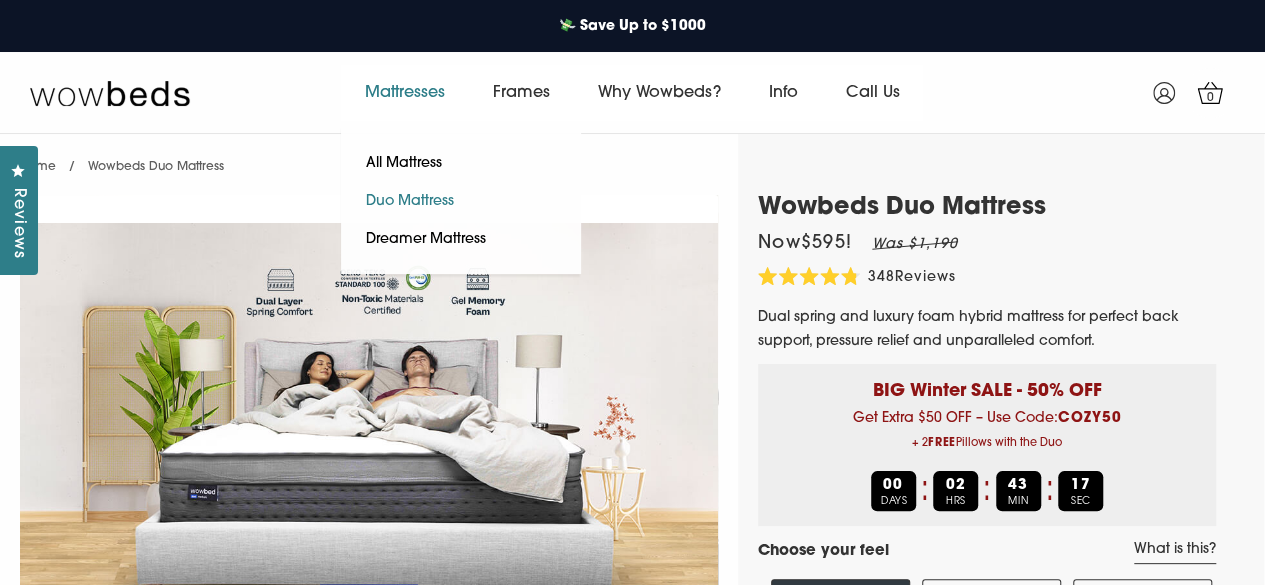 click on "Duo Mattress" at bounding box center [410, 202] 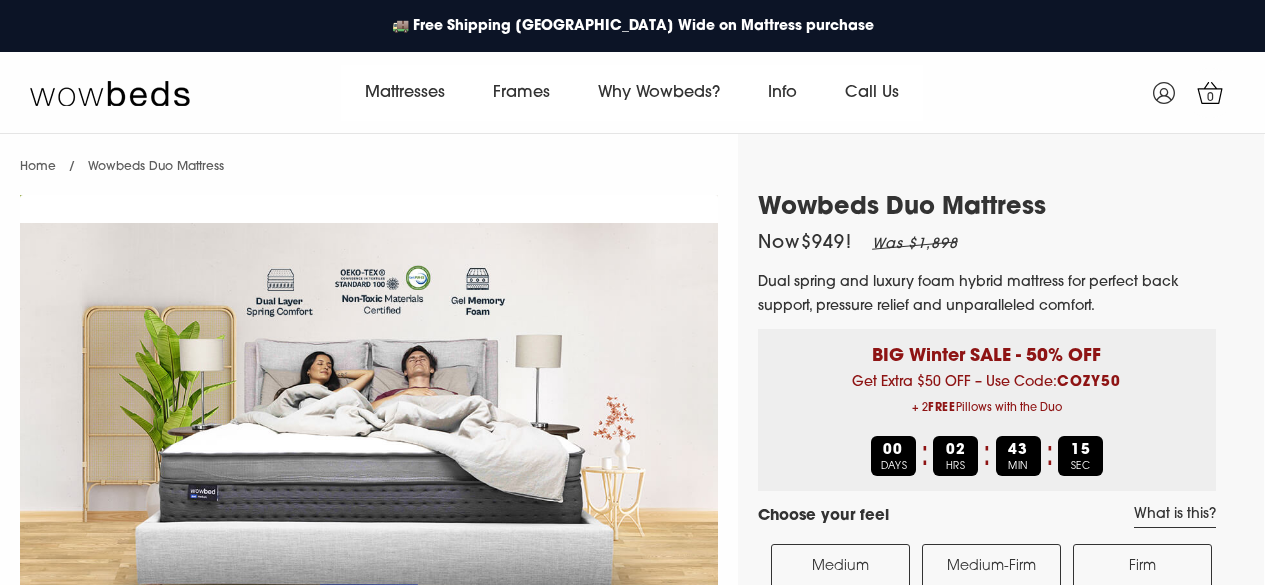 select on "Medium-Firm" 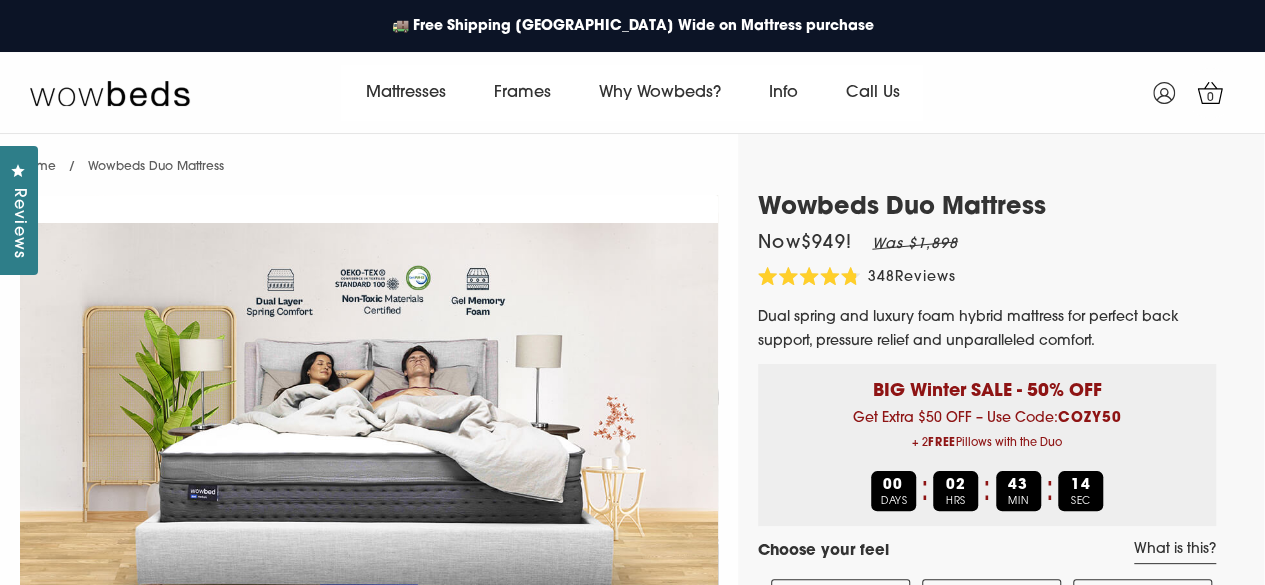 scroll, scrollTop: 0, scrollLeft: 0, axis: both 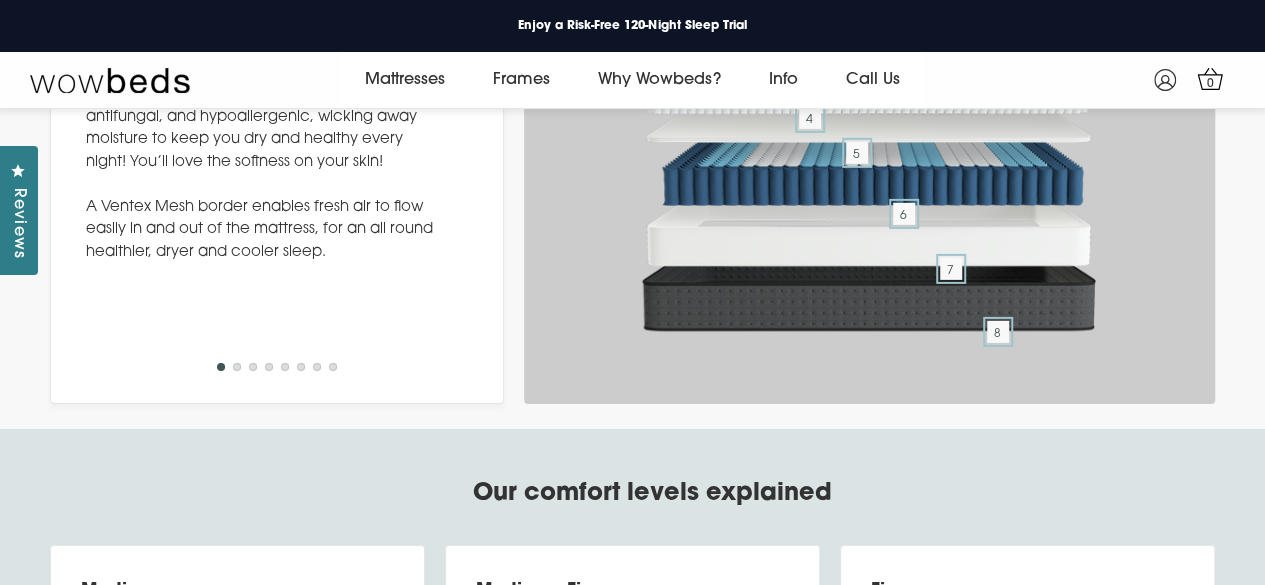 drag, startPoint x: 1274, startPoint y: 35, endPoint x: 1279, endPoint y: 397, distance: 362.03452 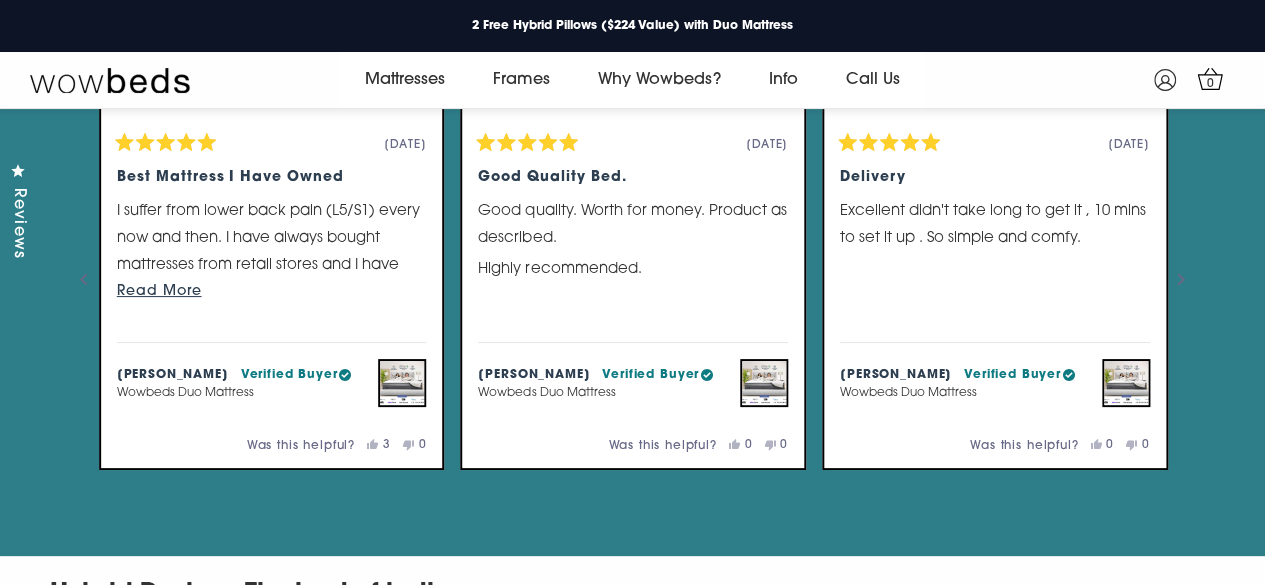 scroll, scrollTop: 3850, scrollLeft: 0, axis: vertical 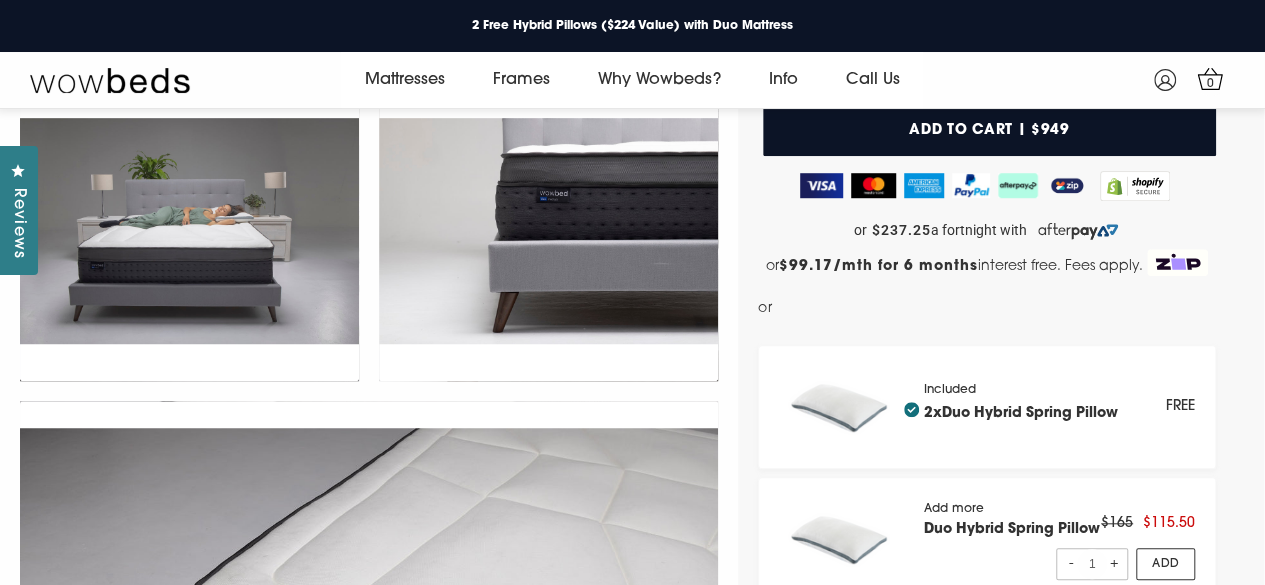 click on "2x  Duo Hybrid Spring Pillow" at bounding box center [1011, 412] 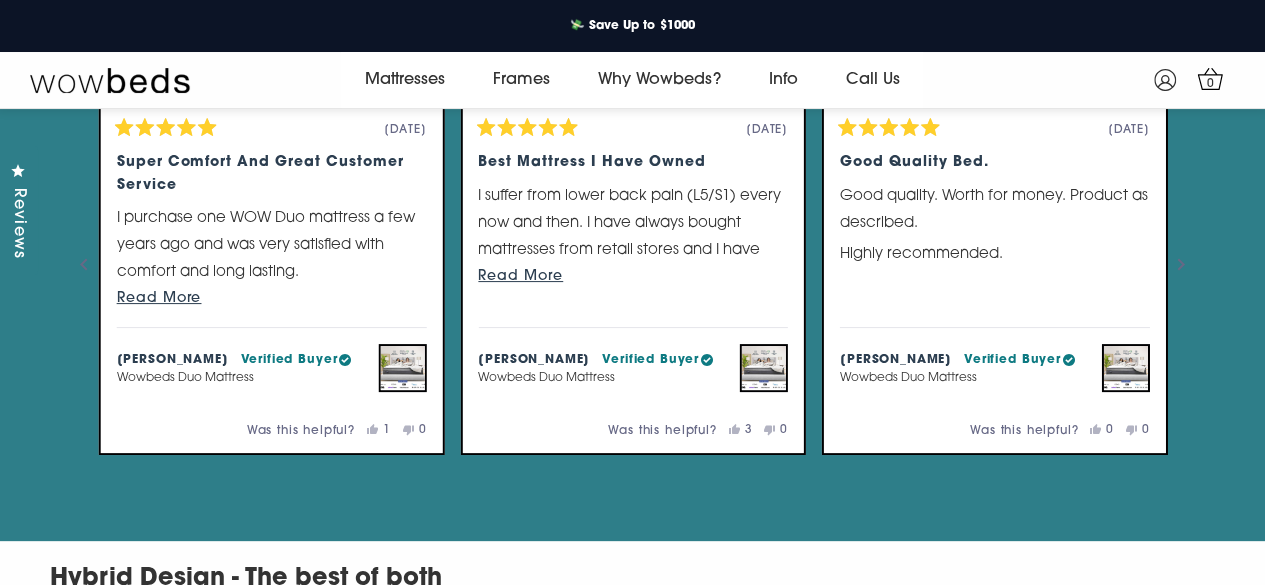 scroll, scrollTop: 3852, scrollLeft: 0, axis: vertical 